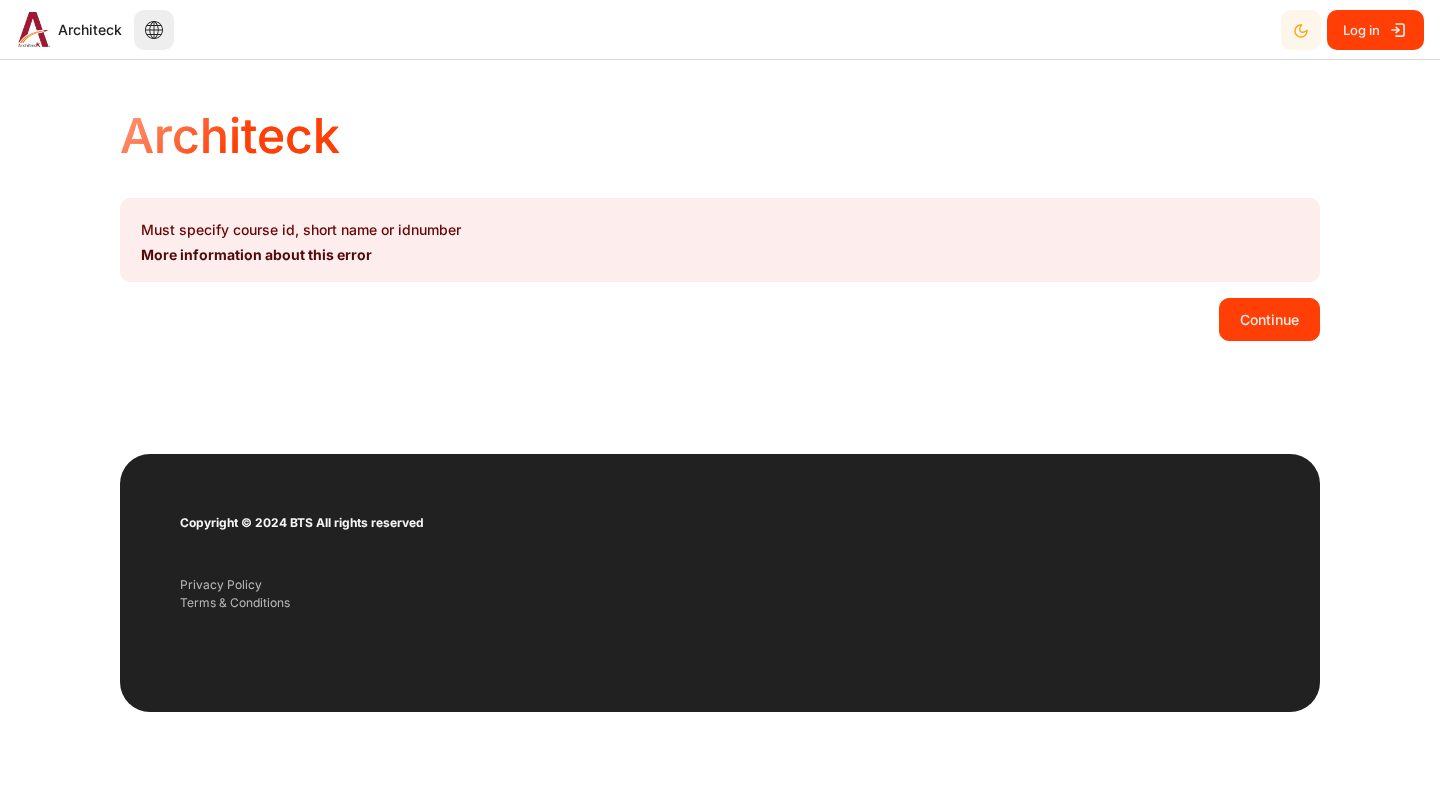 scroll, scrollTop: 0, scrollLeft: 0, axis: both 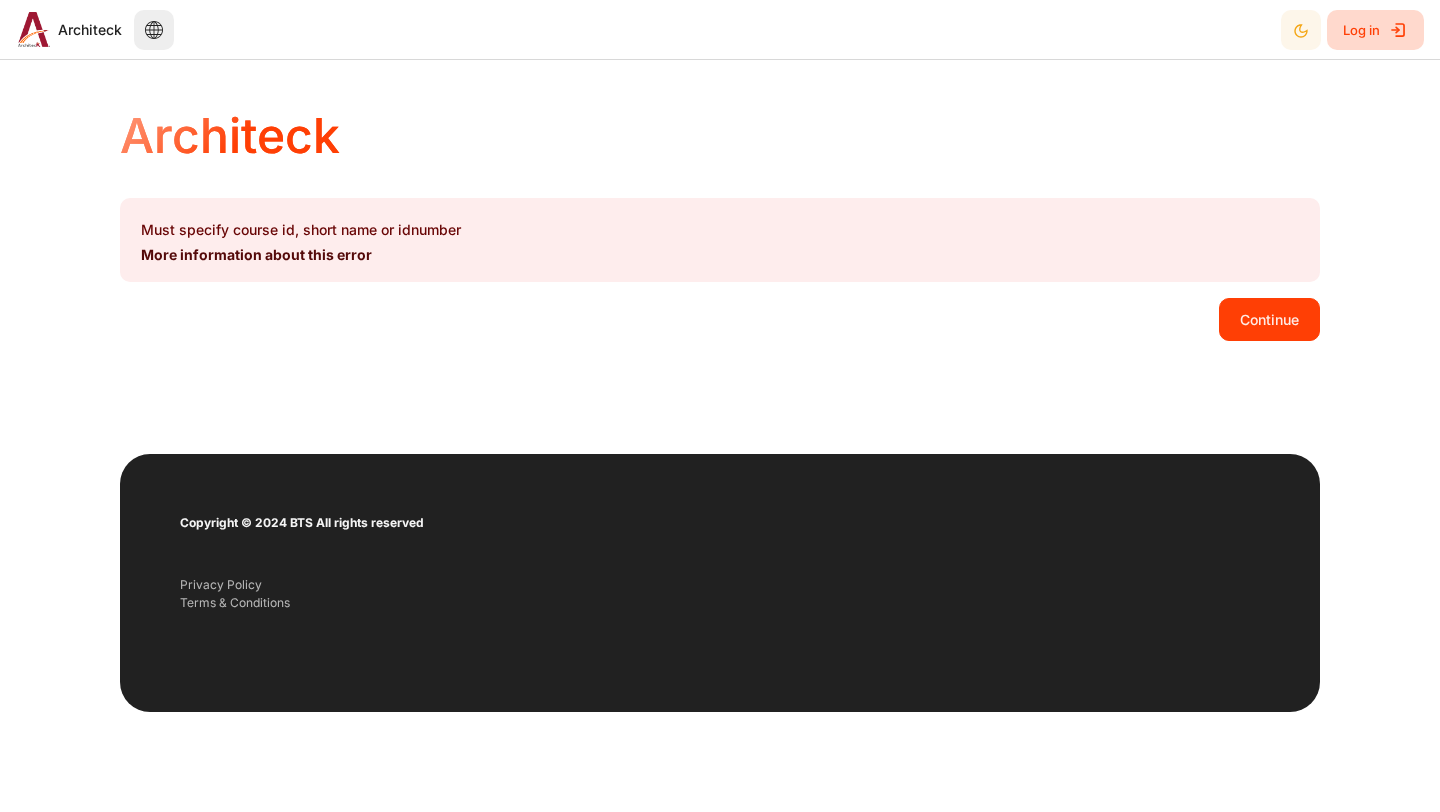 click on "Log in" at bounding box center (1361, 30) 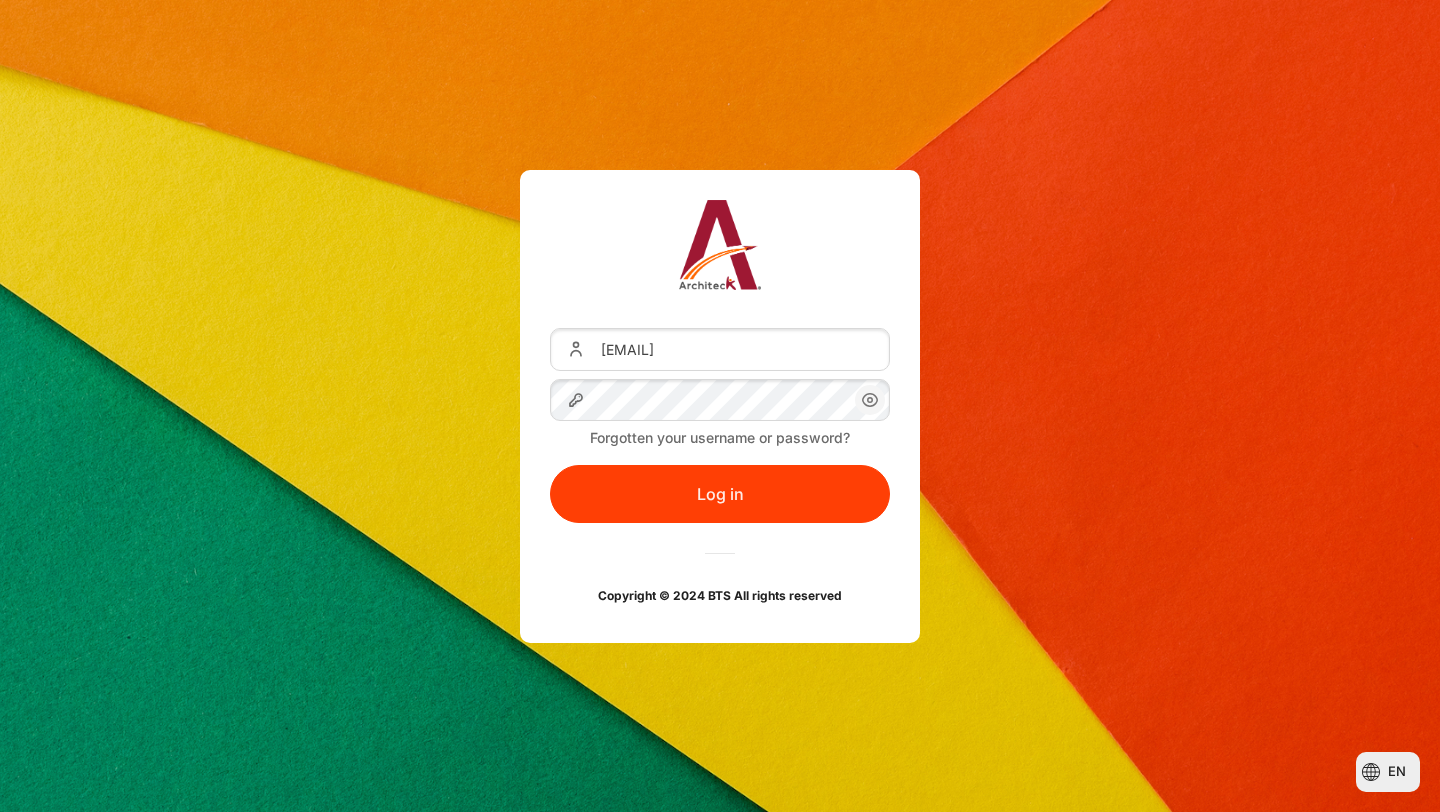 scroll, scrollTop: 0, scrollLeft: 0, axis: both 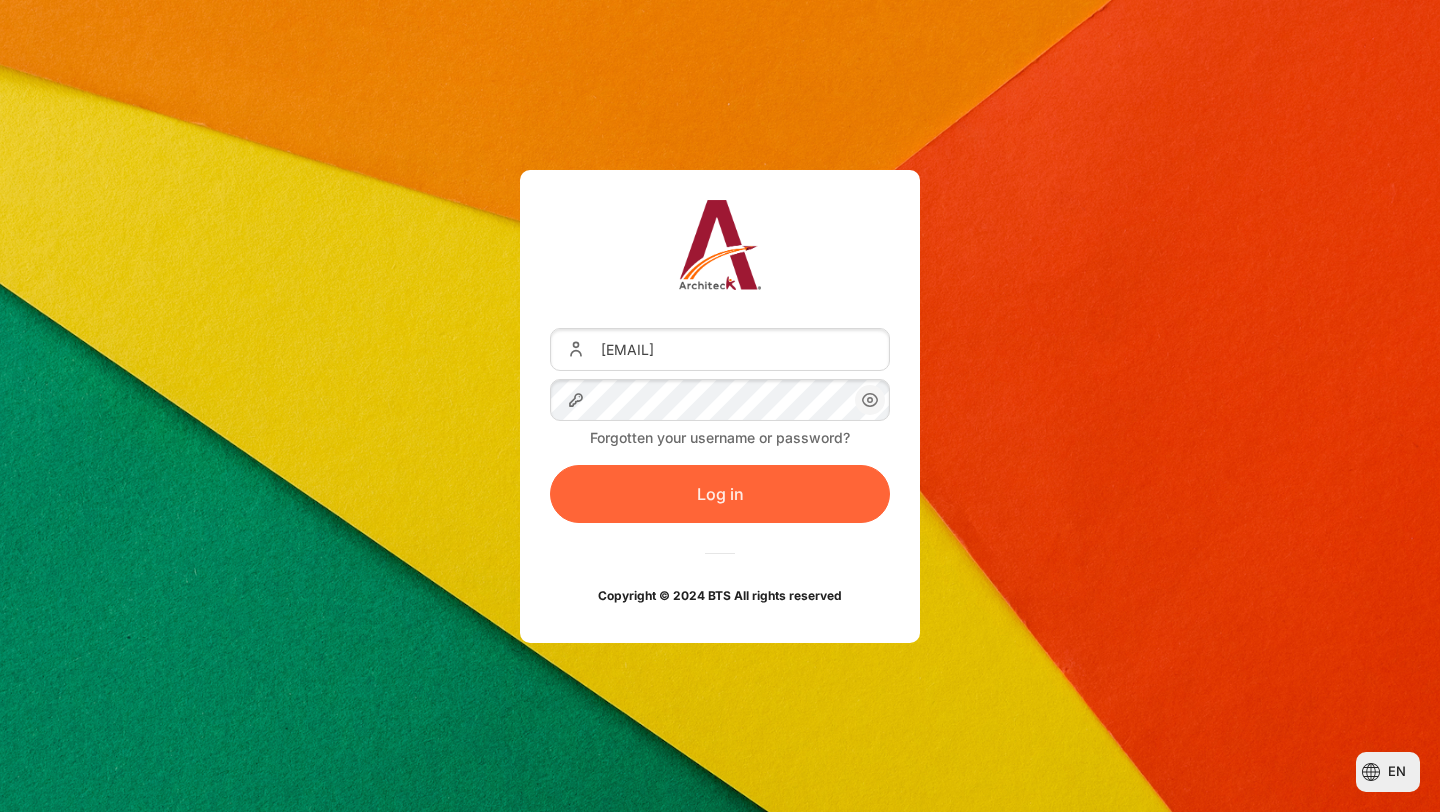 click on "Log in" at bounding box center (720, 494) 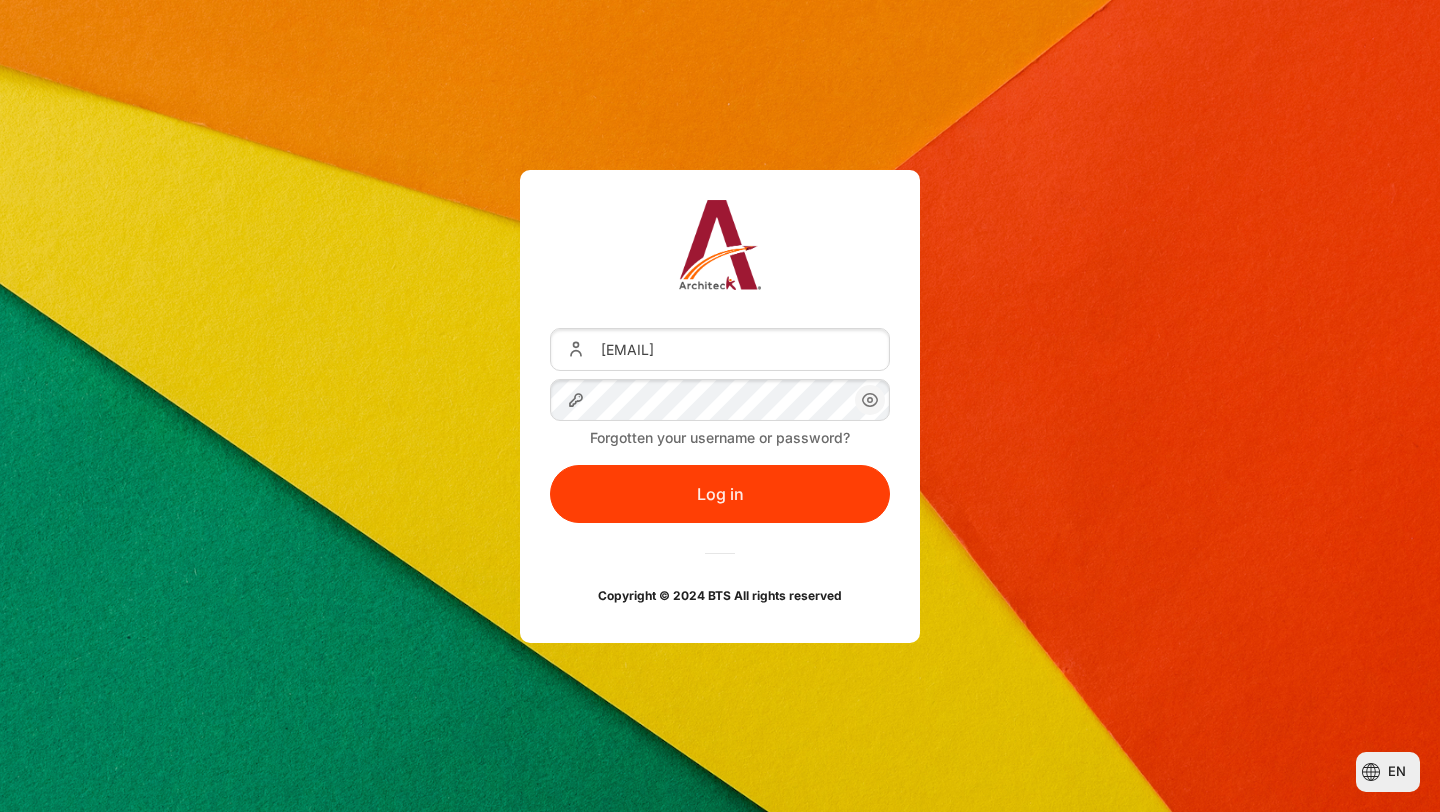 scroll, scrollTop: 0, scrollLeft: 0, axis: both 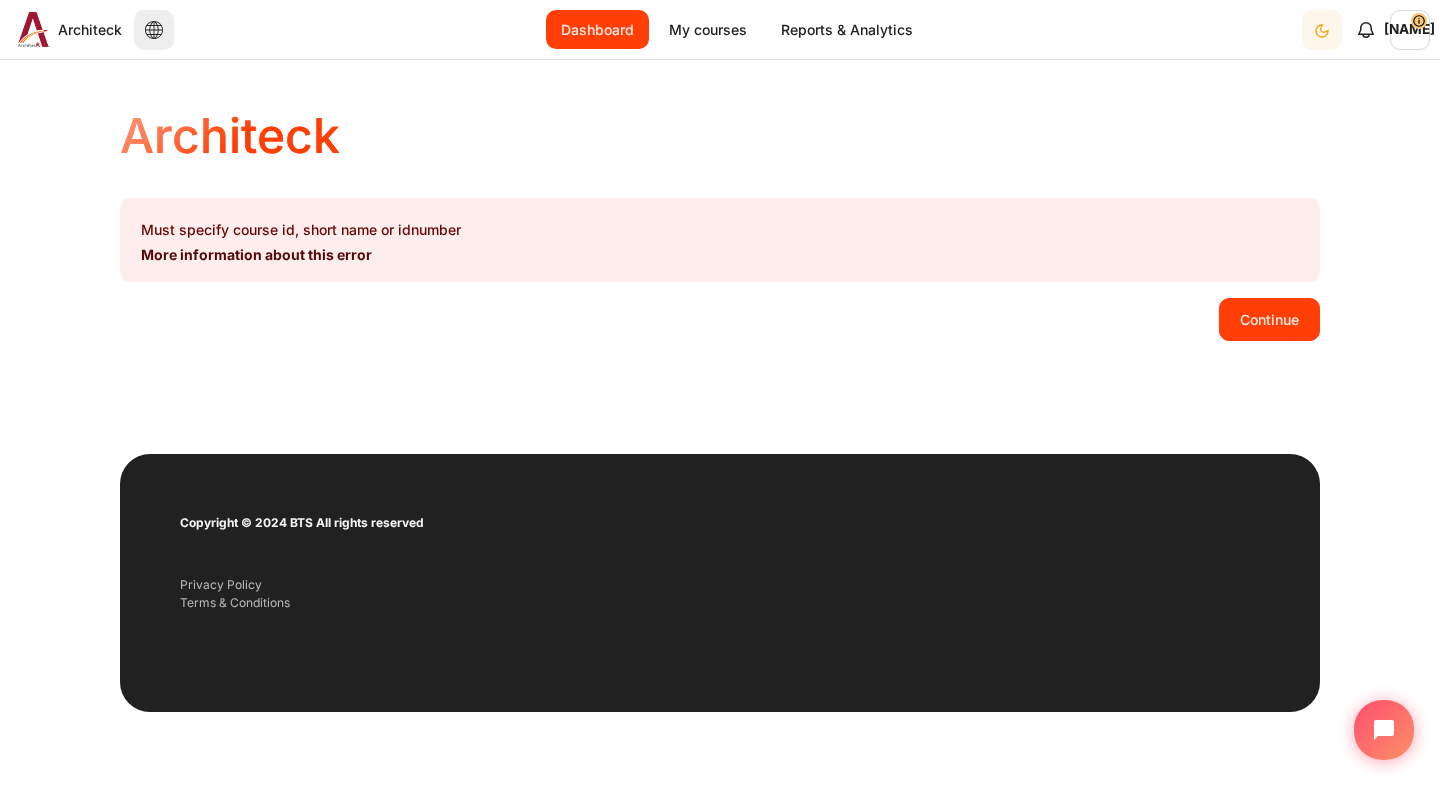 click on "Dashboard" at bounding box center (597, 29) 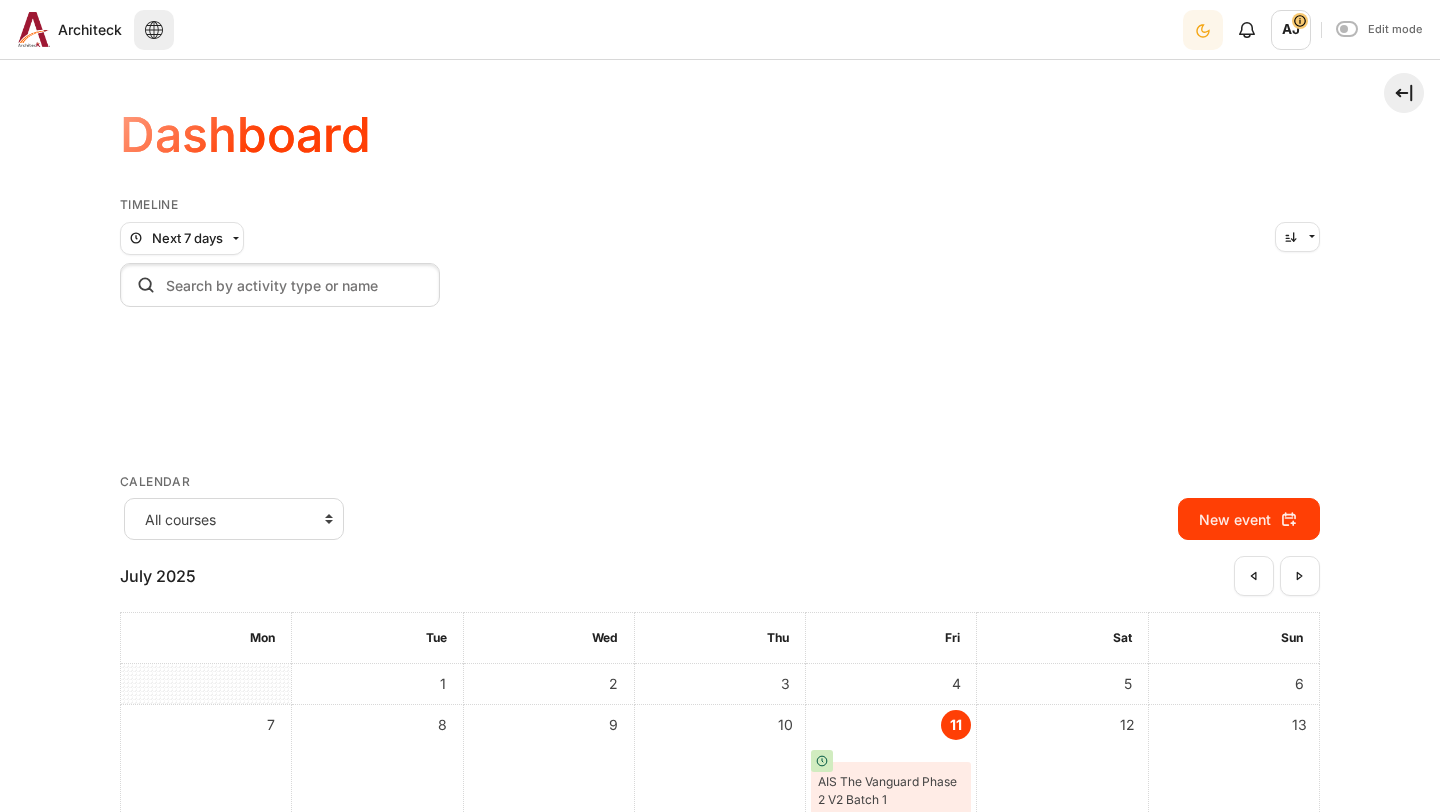 scroll, scrollTop: 0, scrollLeft: 0, axis: both 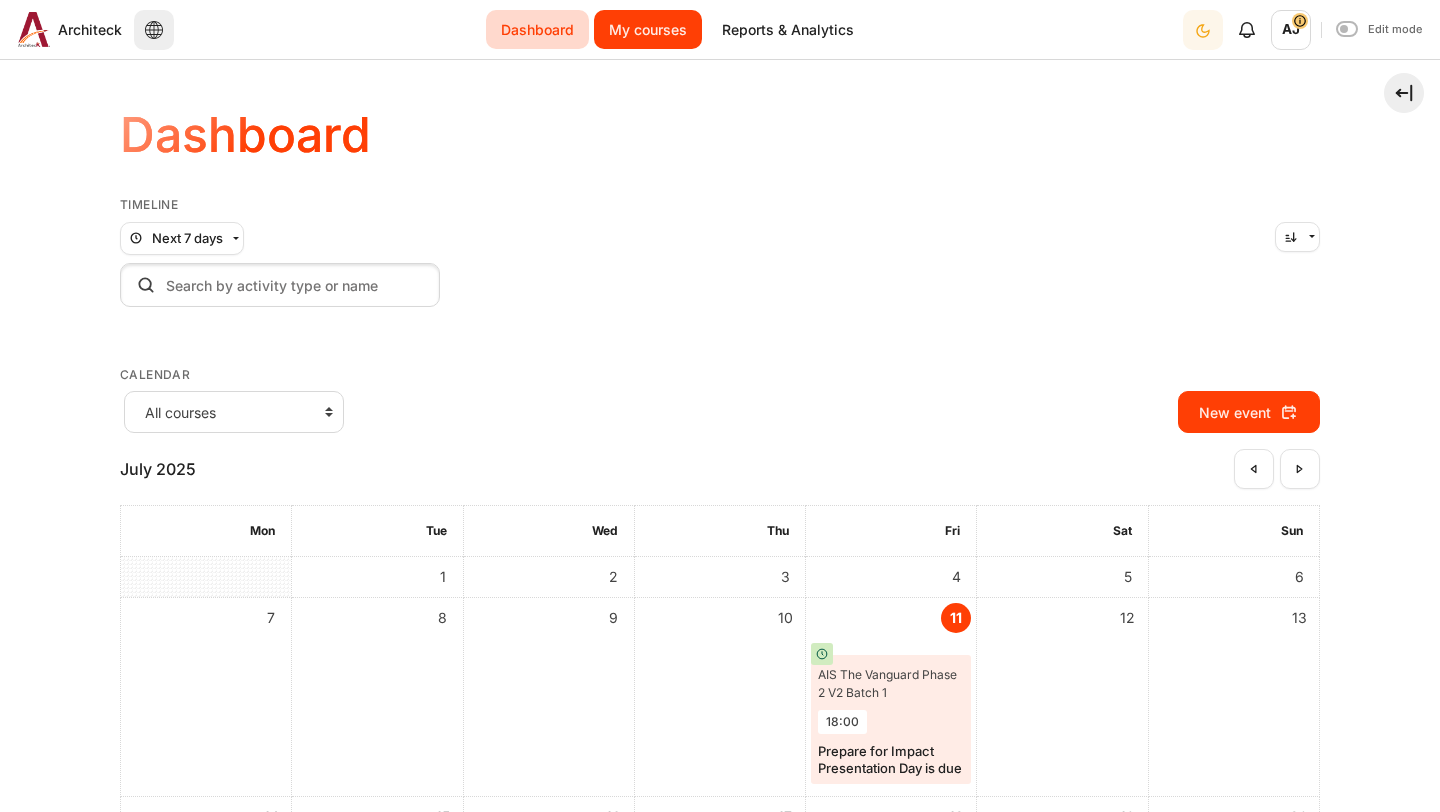 click on "My courses" at bounding box center (648, 29) 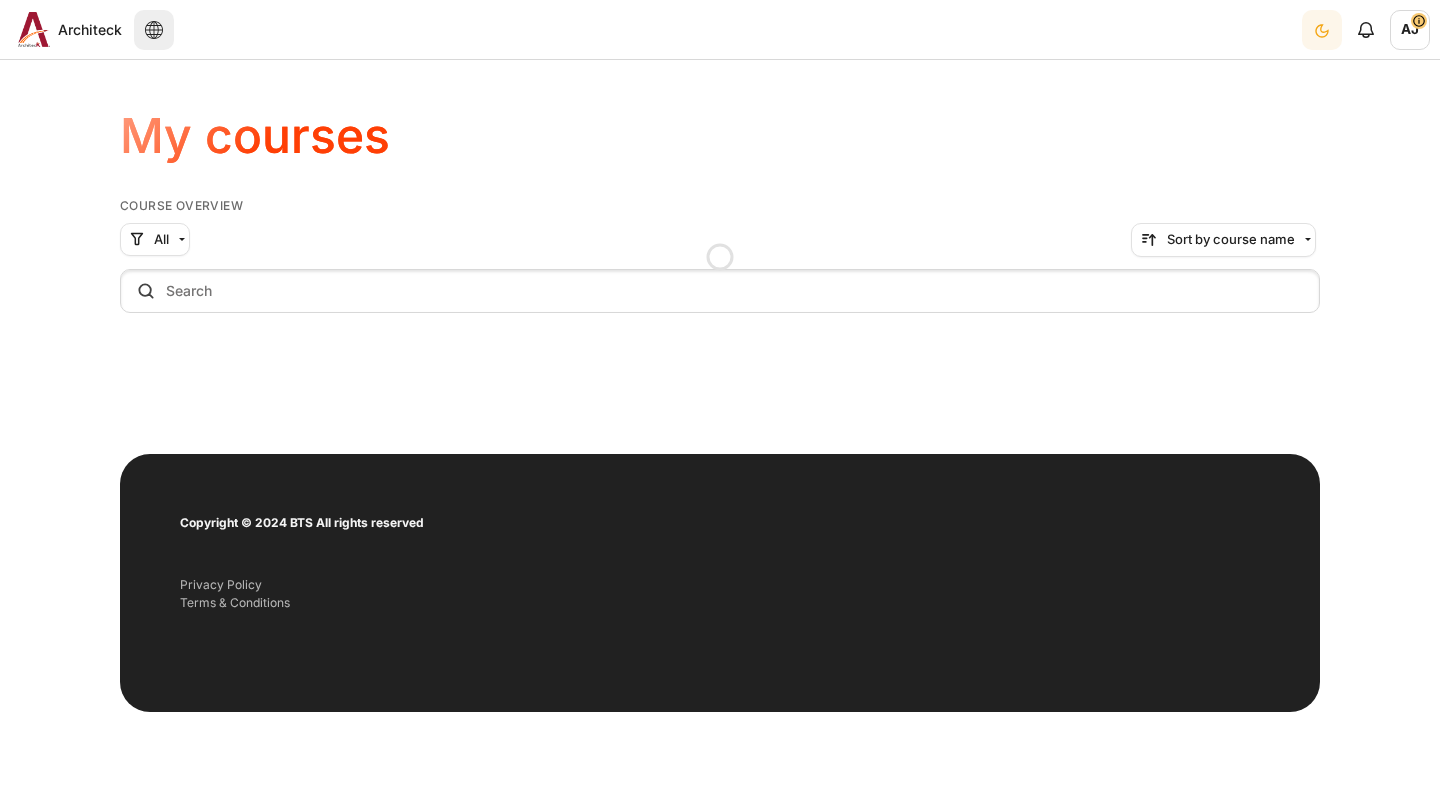 scroll, scrollTop: 0, scrollLeft: 0, axis: both 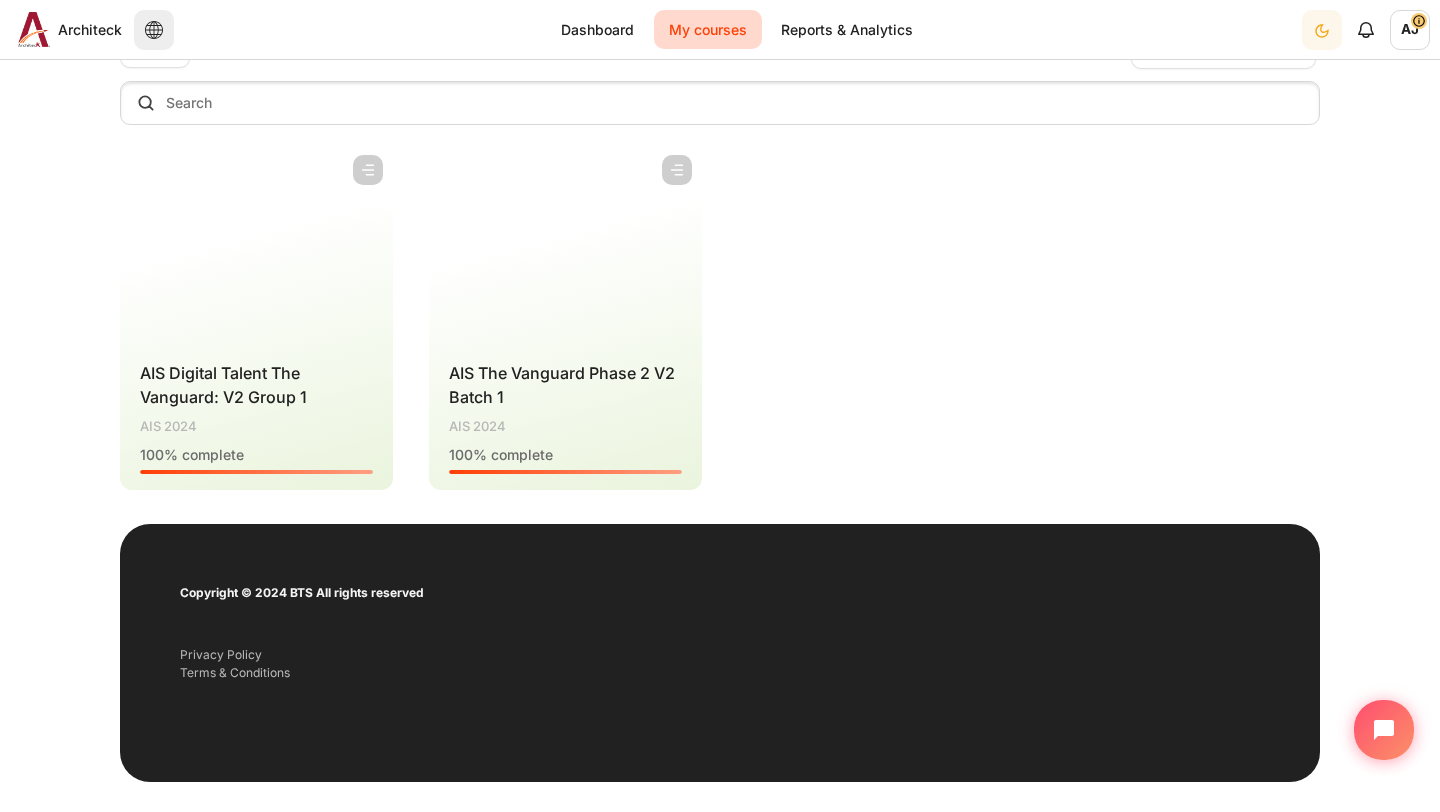 click at bounding box center (565, 245) 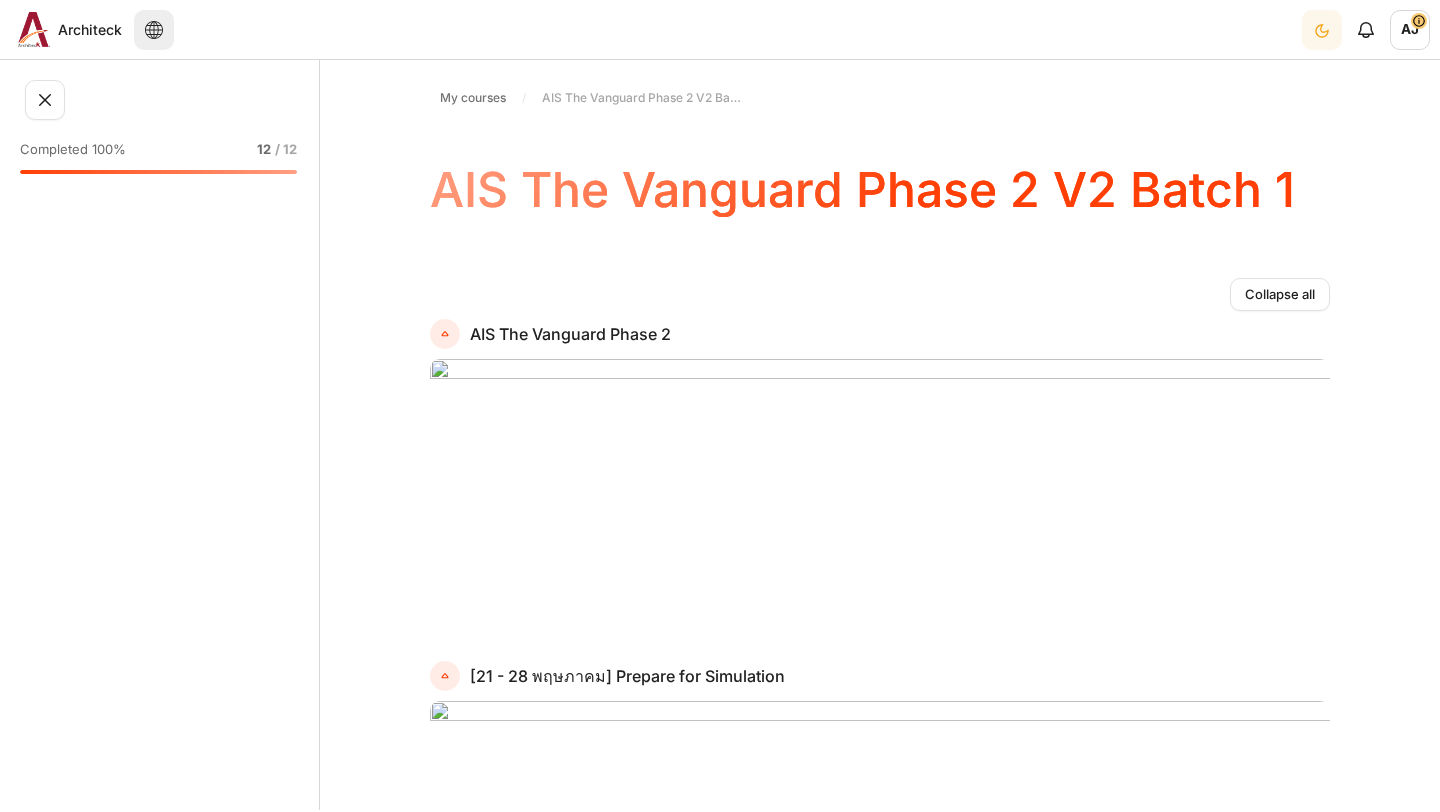 scroll, scrollTop: 0, scrollLeft: 0, axis: both 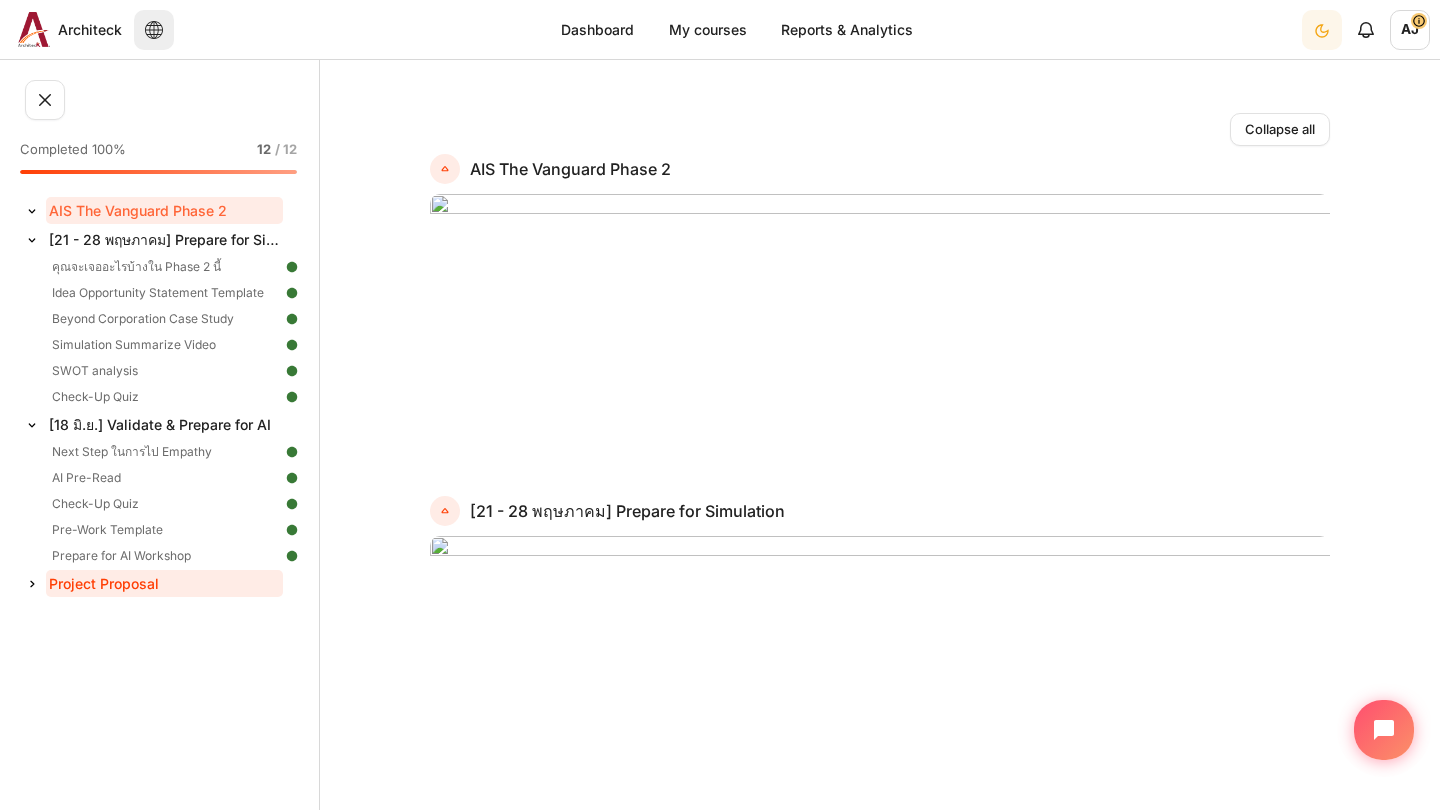 click on "Project Proposal" at bounding box center (164, 583) 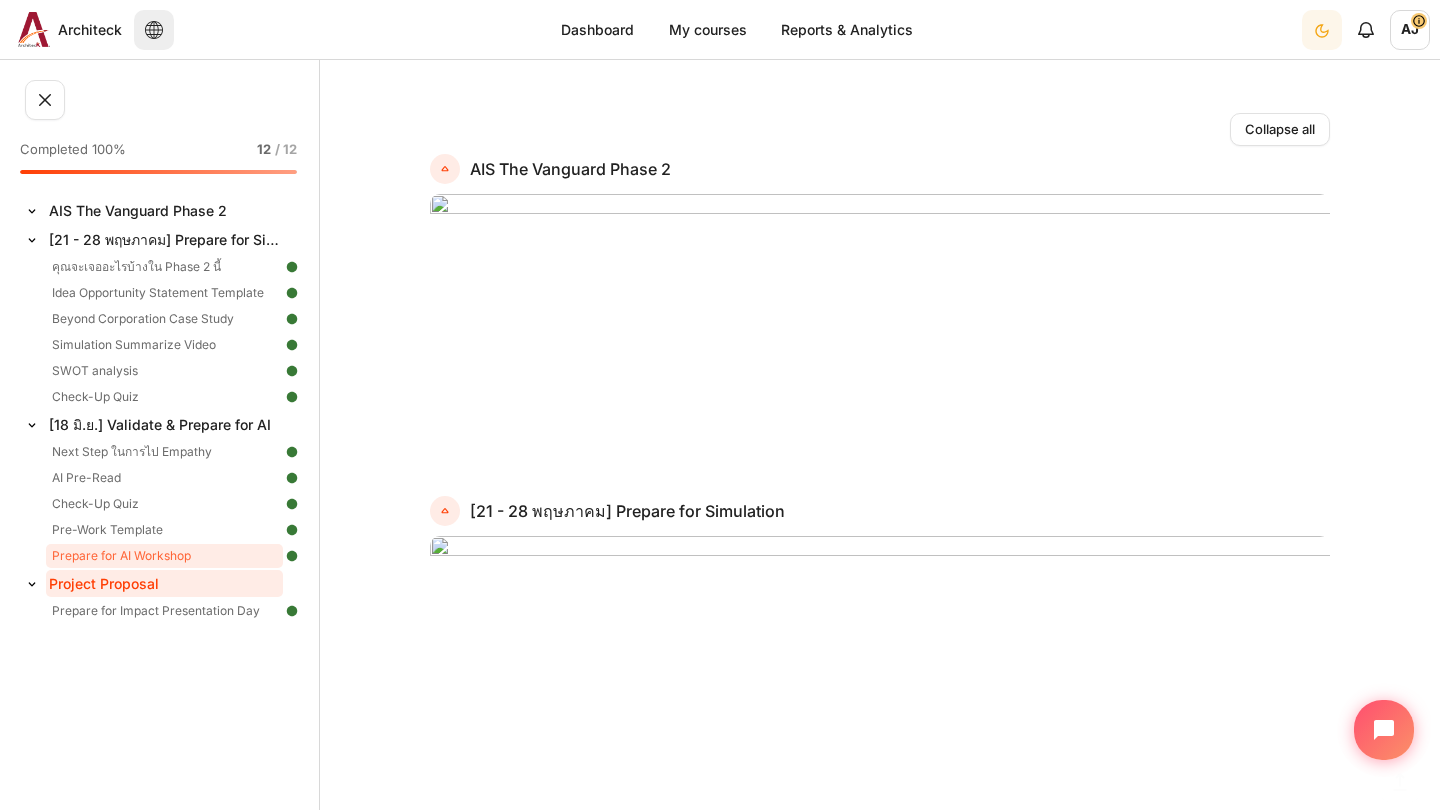 scroll, scrollTop: 2456, scrollLeft: 0, axis: vertical 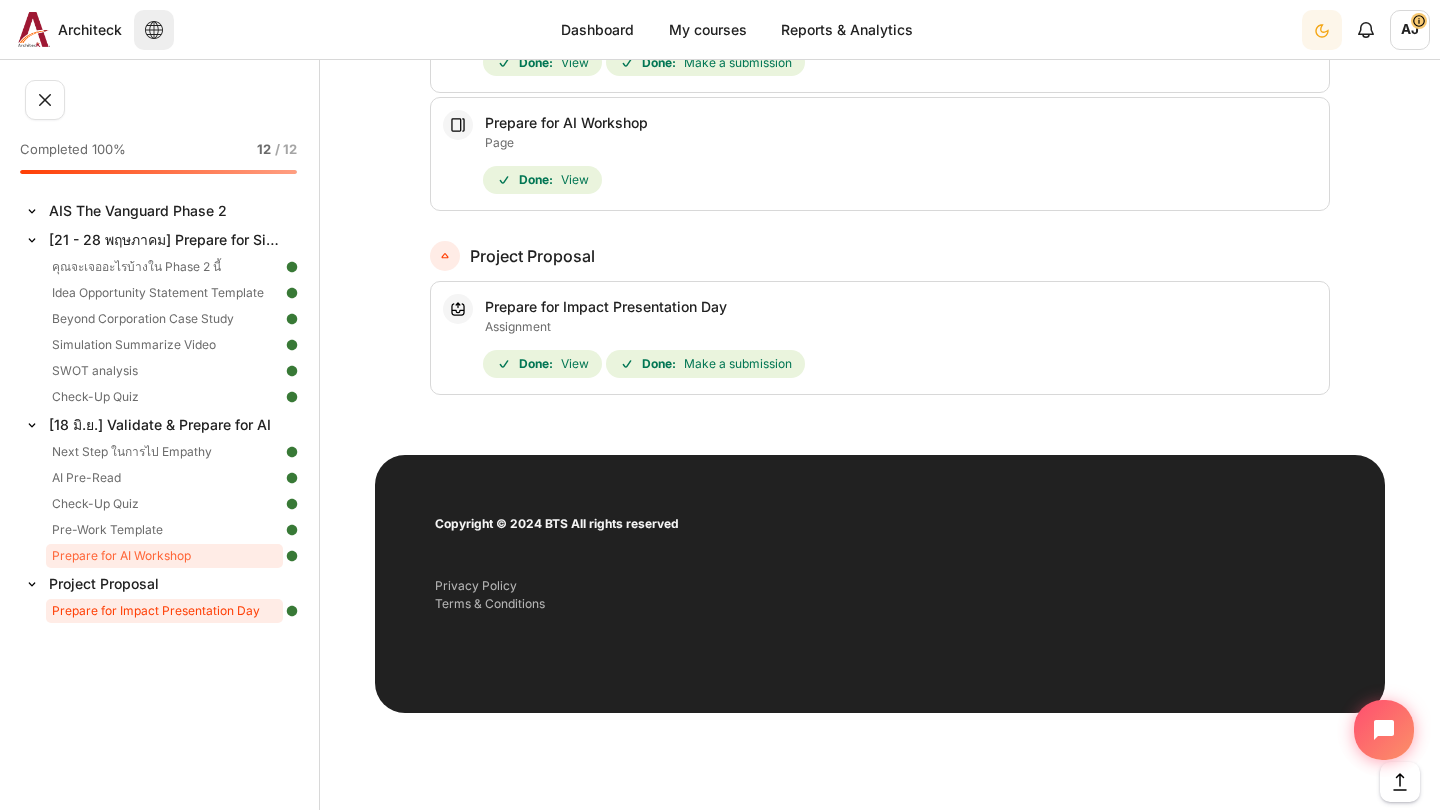click on "Prepare for Impact Presentation Day" at bounding box center (164, 611) 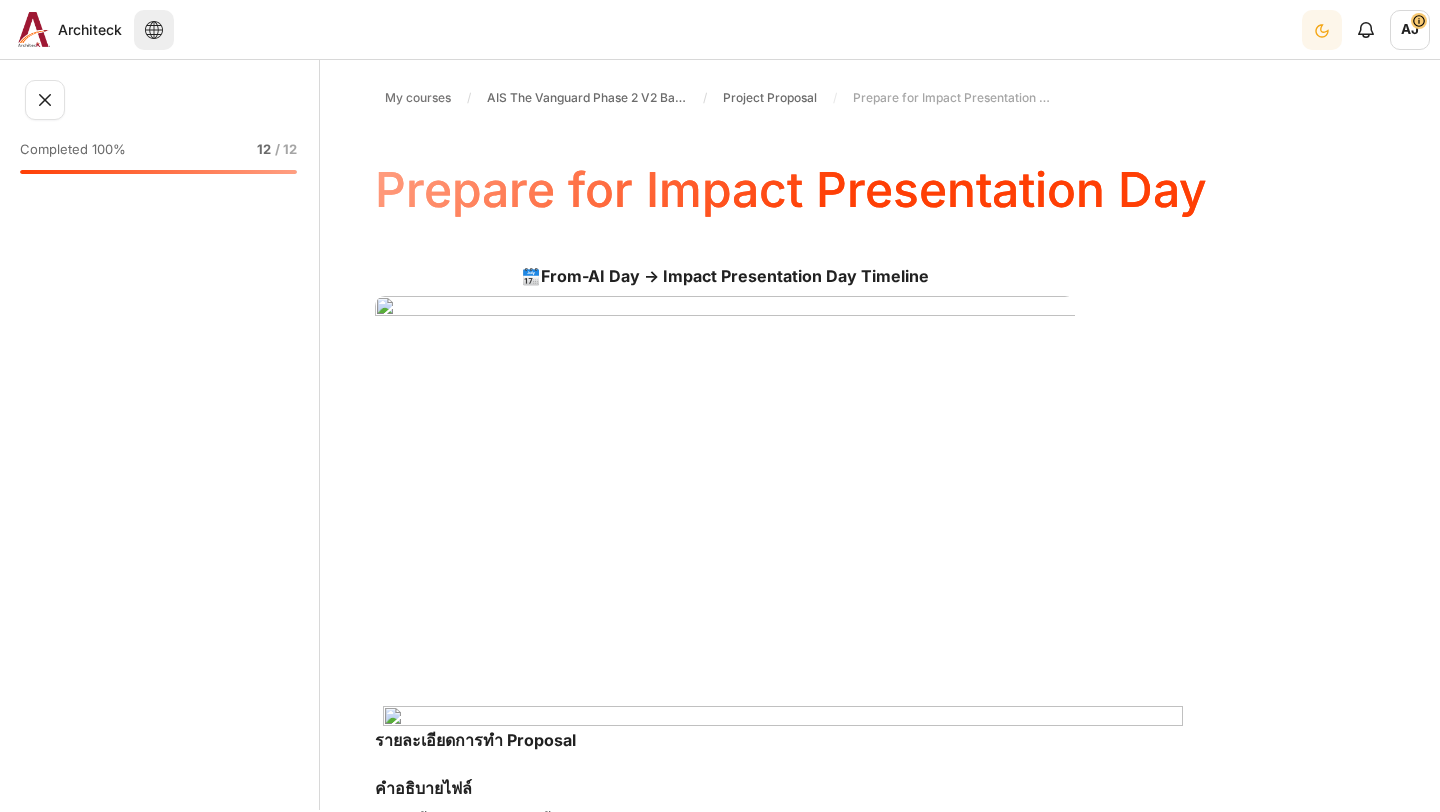 scroll, scrollTop: 0, scrollLeft: 0, axis: both 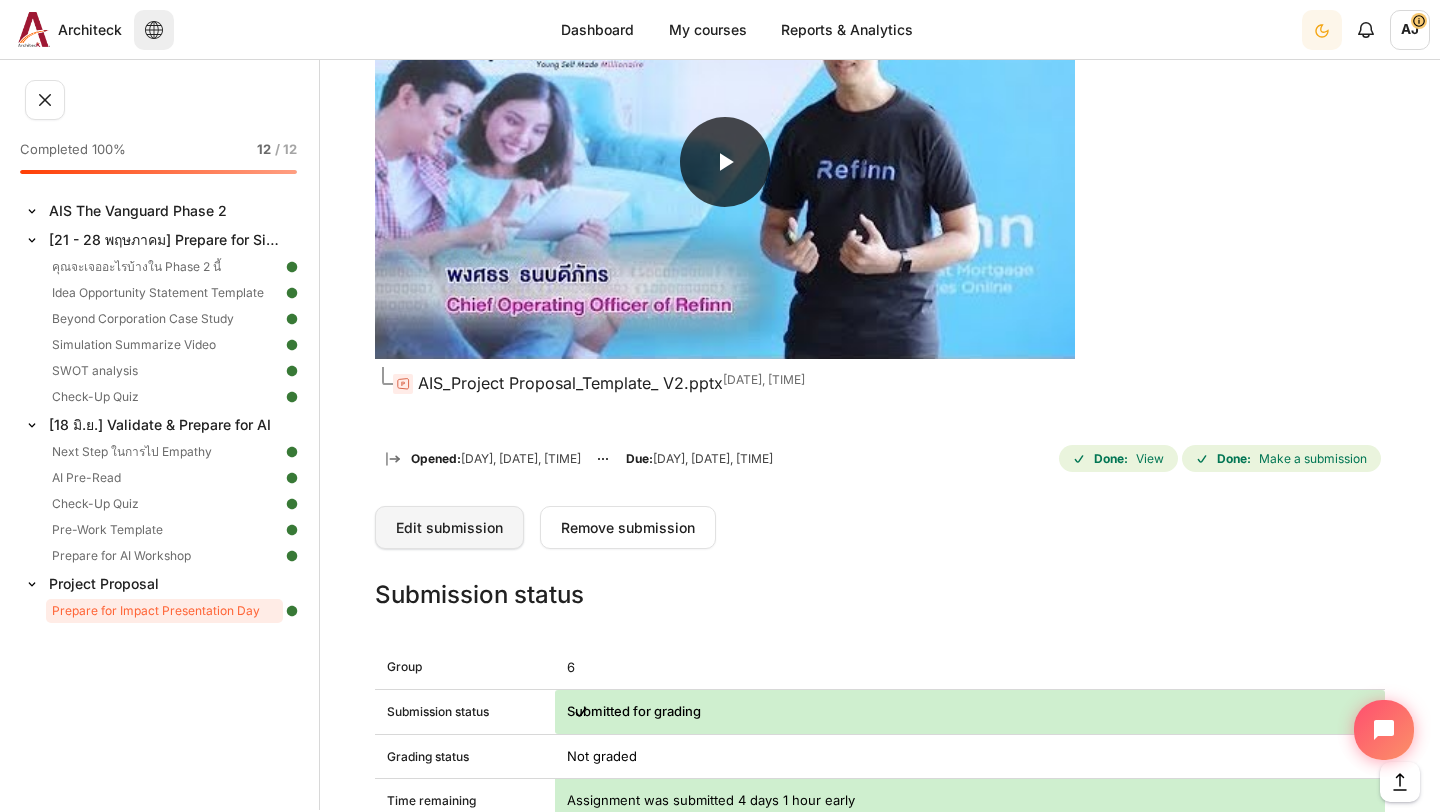 click on "Edit submission" at bounding box center [449, 527] 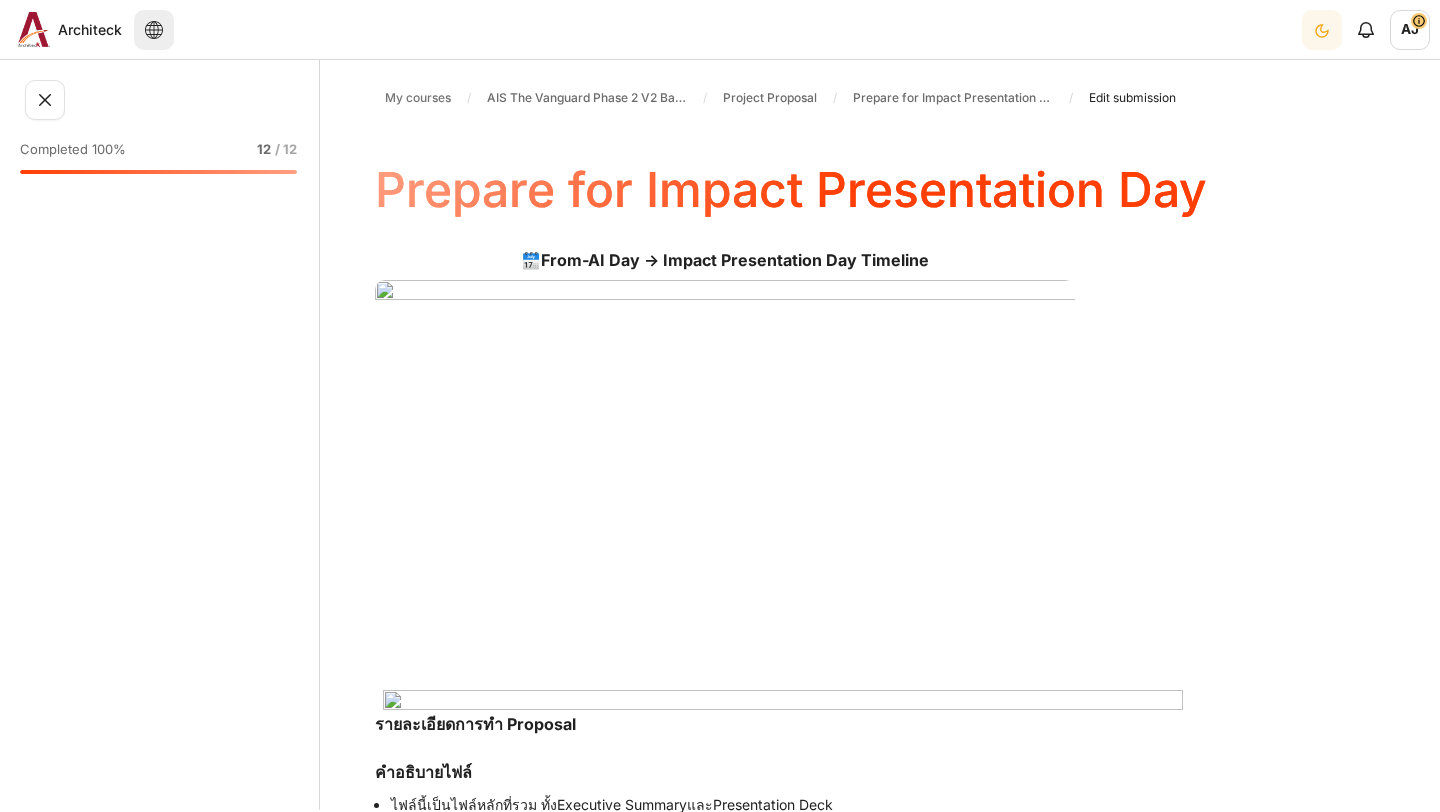 scroll, scrollTop: 0, scrollLeft: 0, axis: both 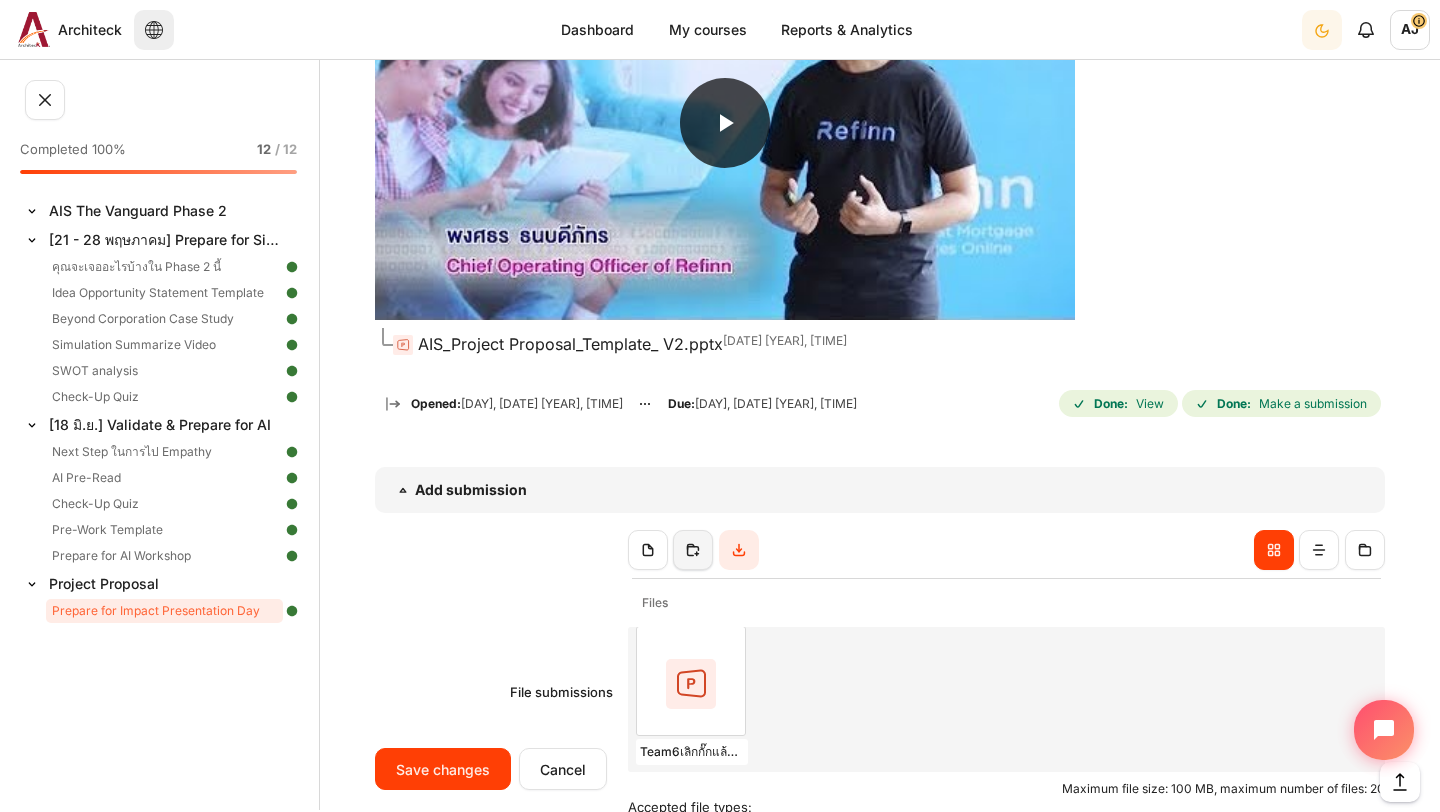 click at bounding box center (693, 550) 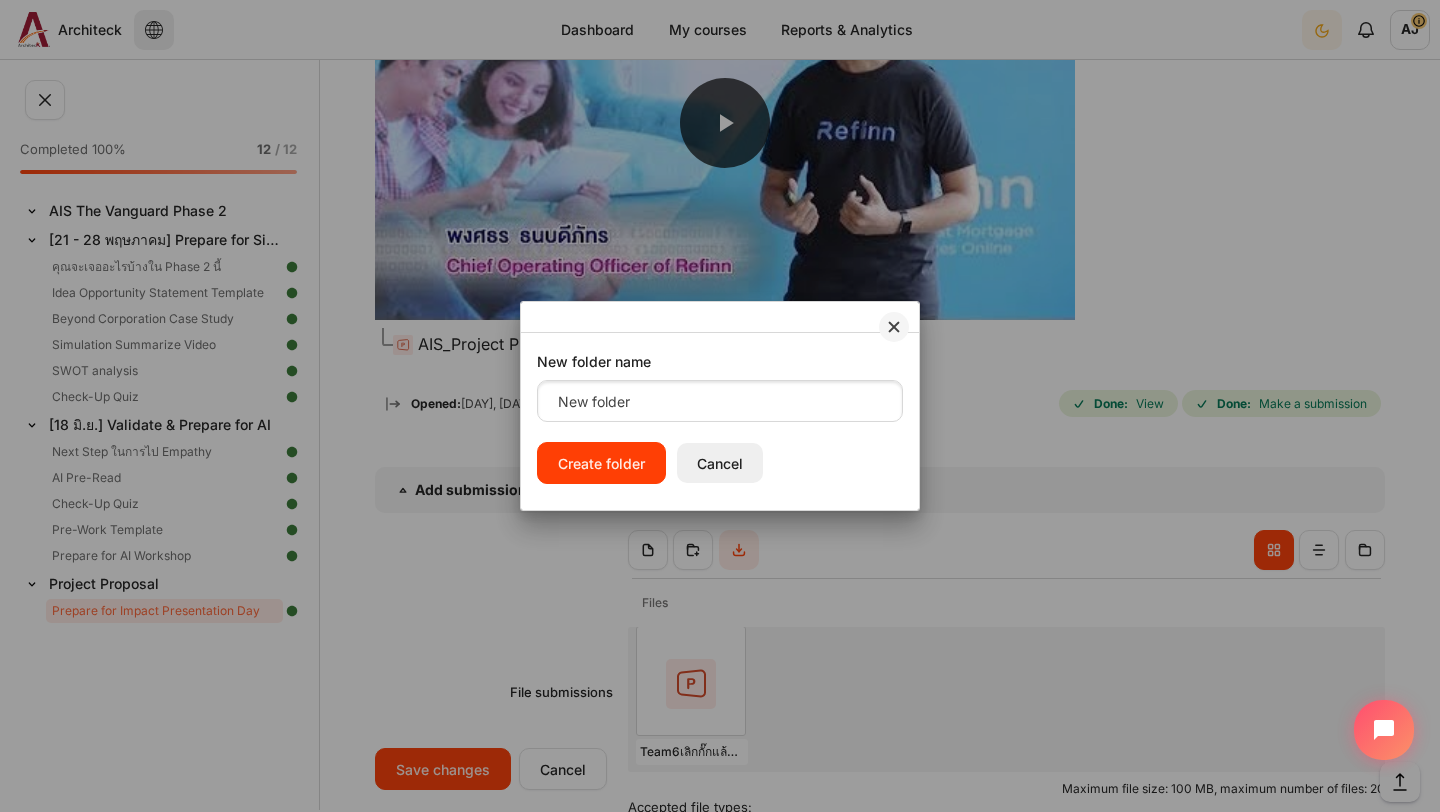click on "Cancel" at bounding box center (720, 463) 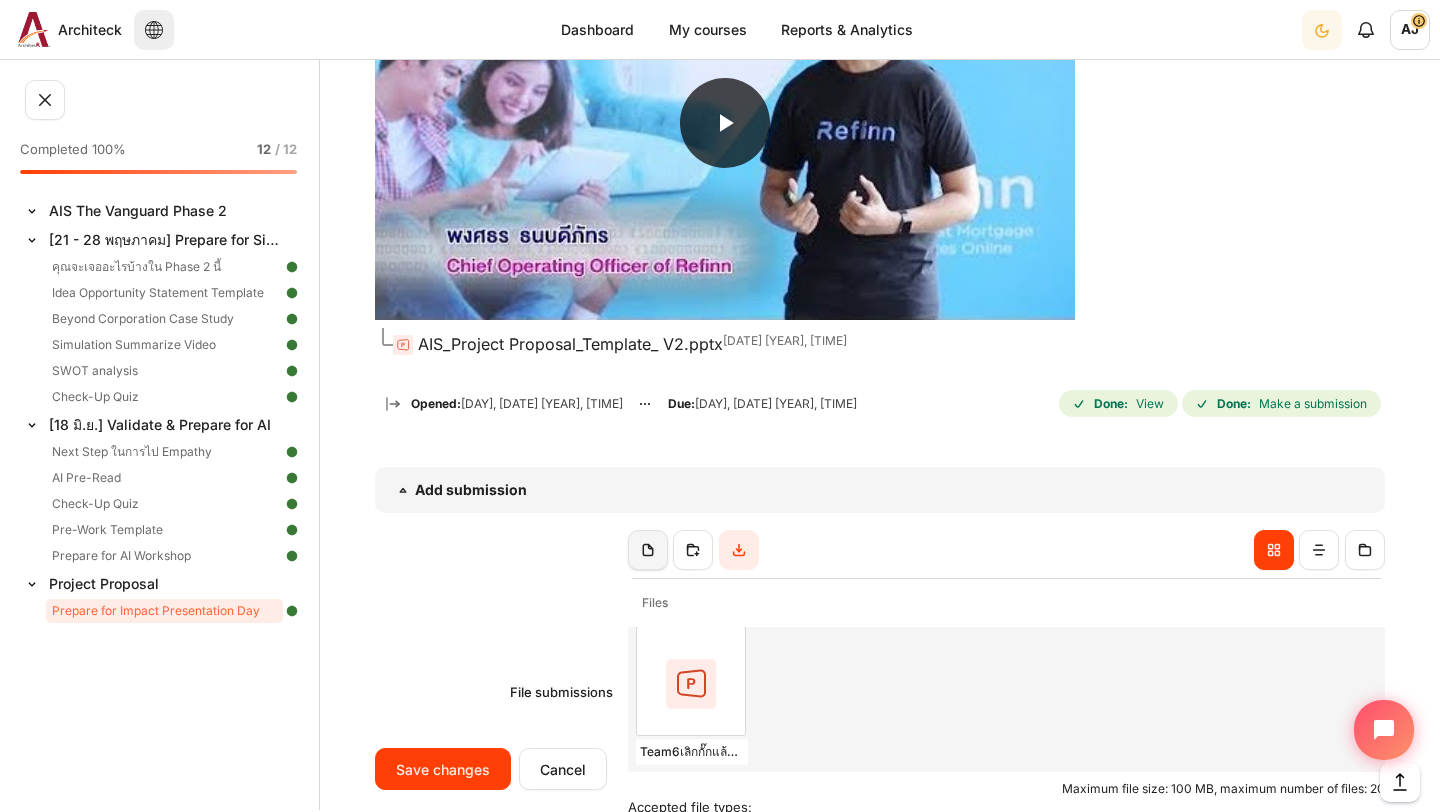 click at bounding box center (648, 550) 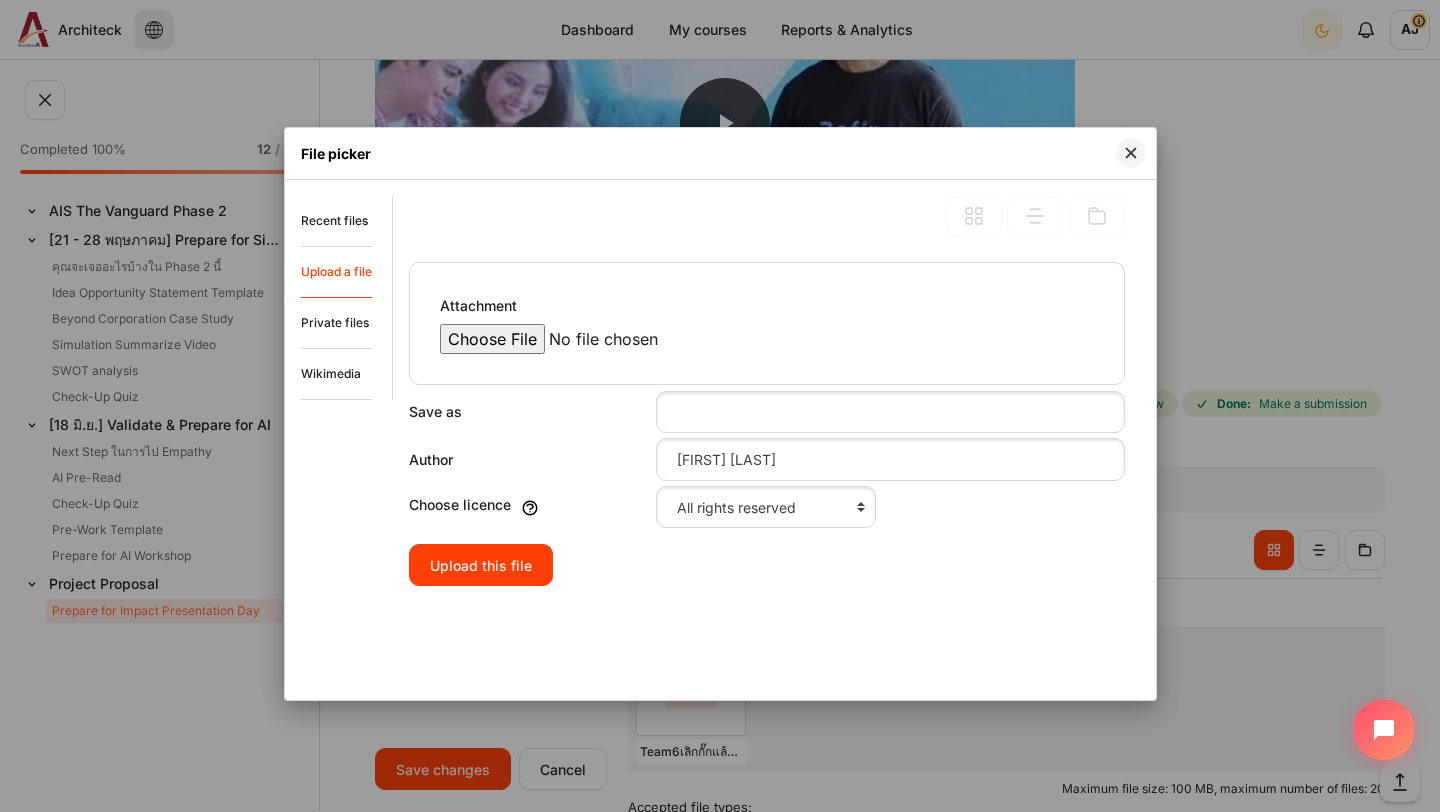 click on "Attachment" at bounding box center [610, 339] 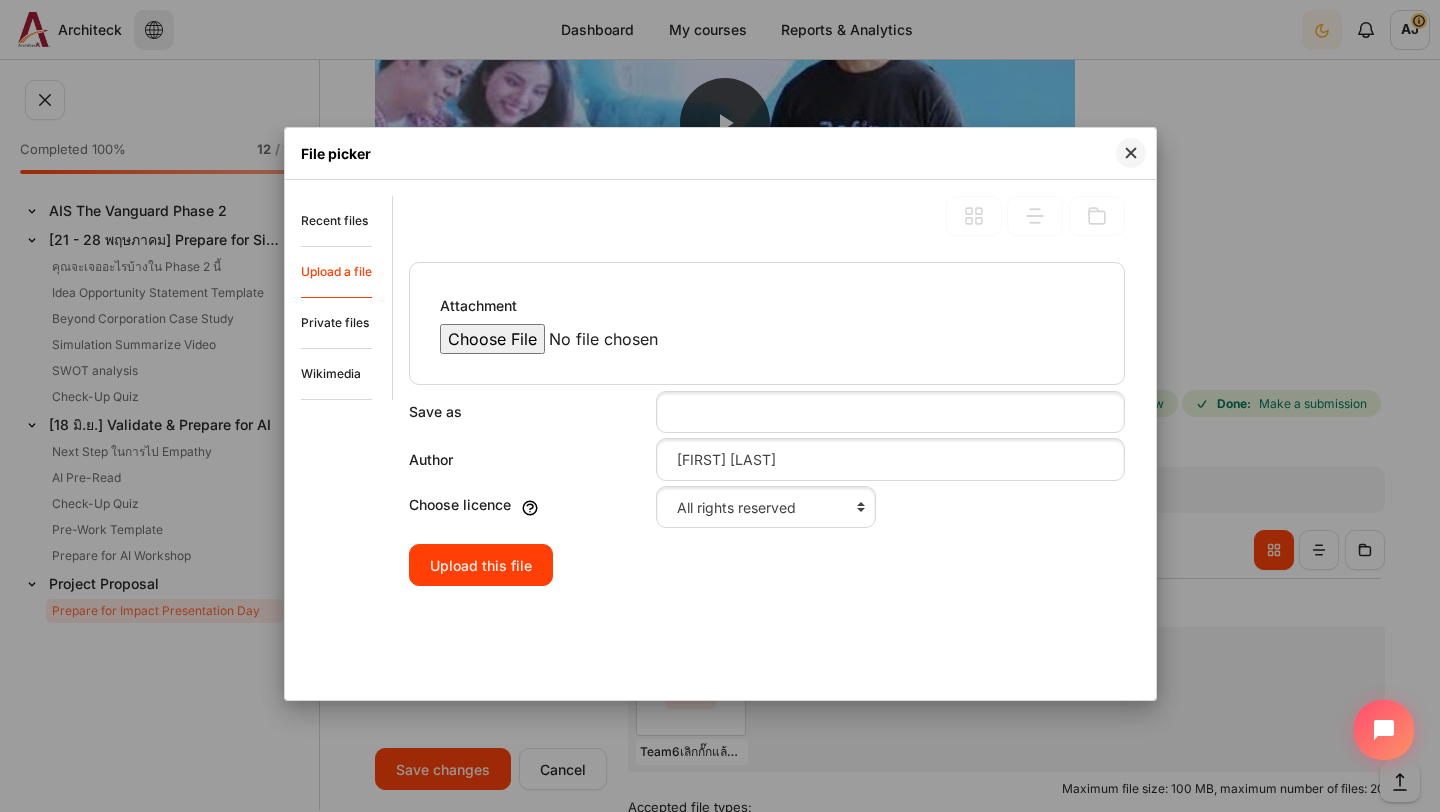 type on "C:\fakepath\AISAISmartPackPresent.ppsx" 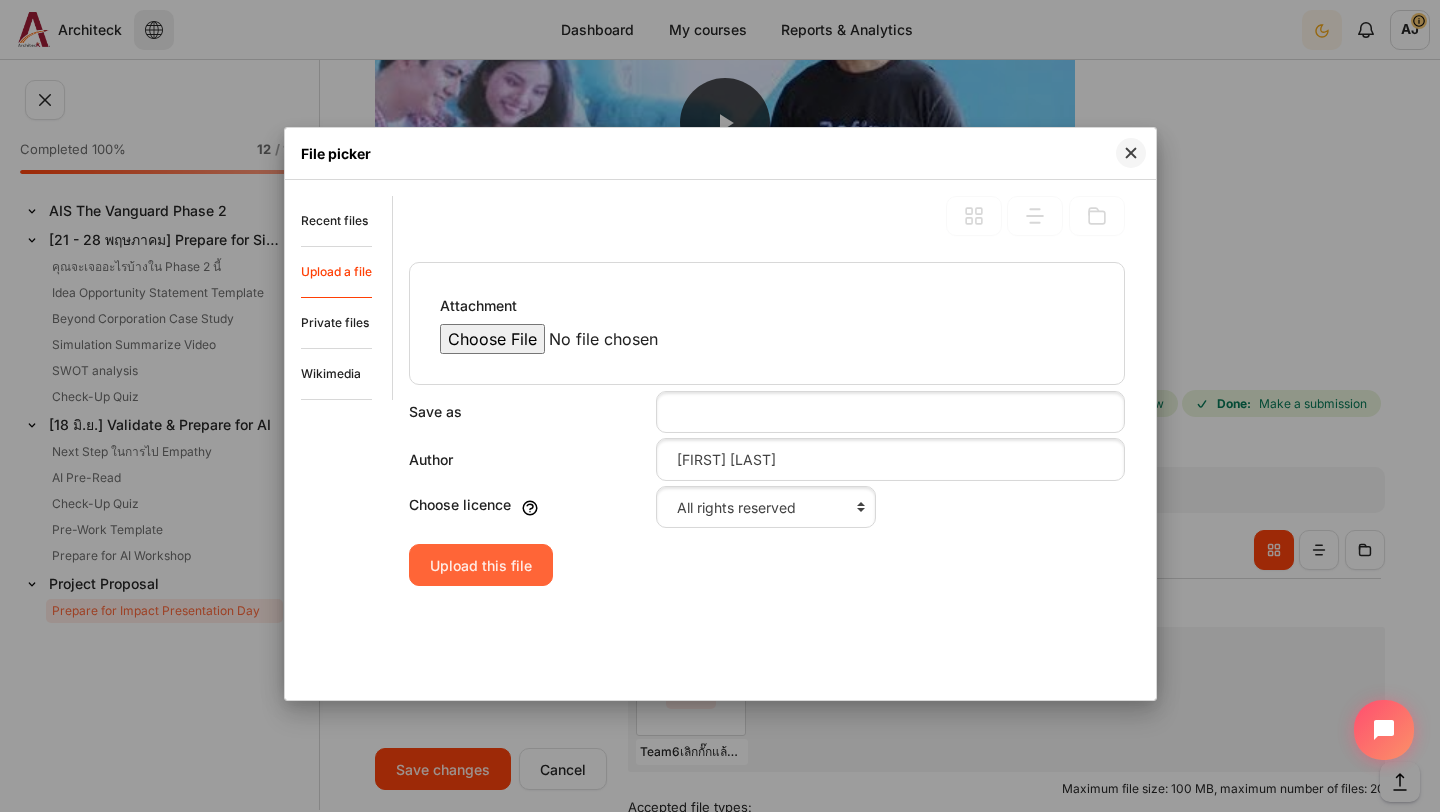 click on "Upload this file" at bounding box center [481, 565] 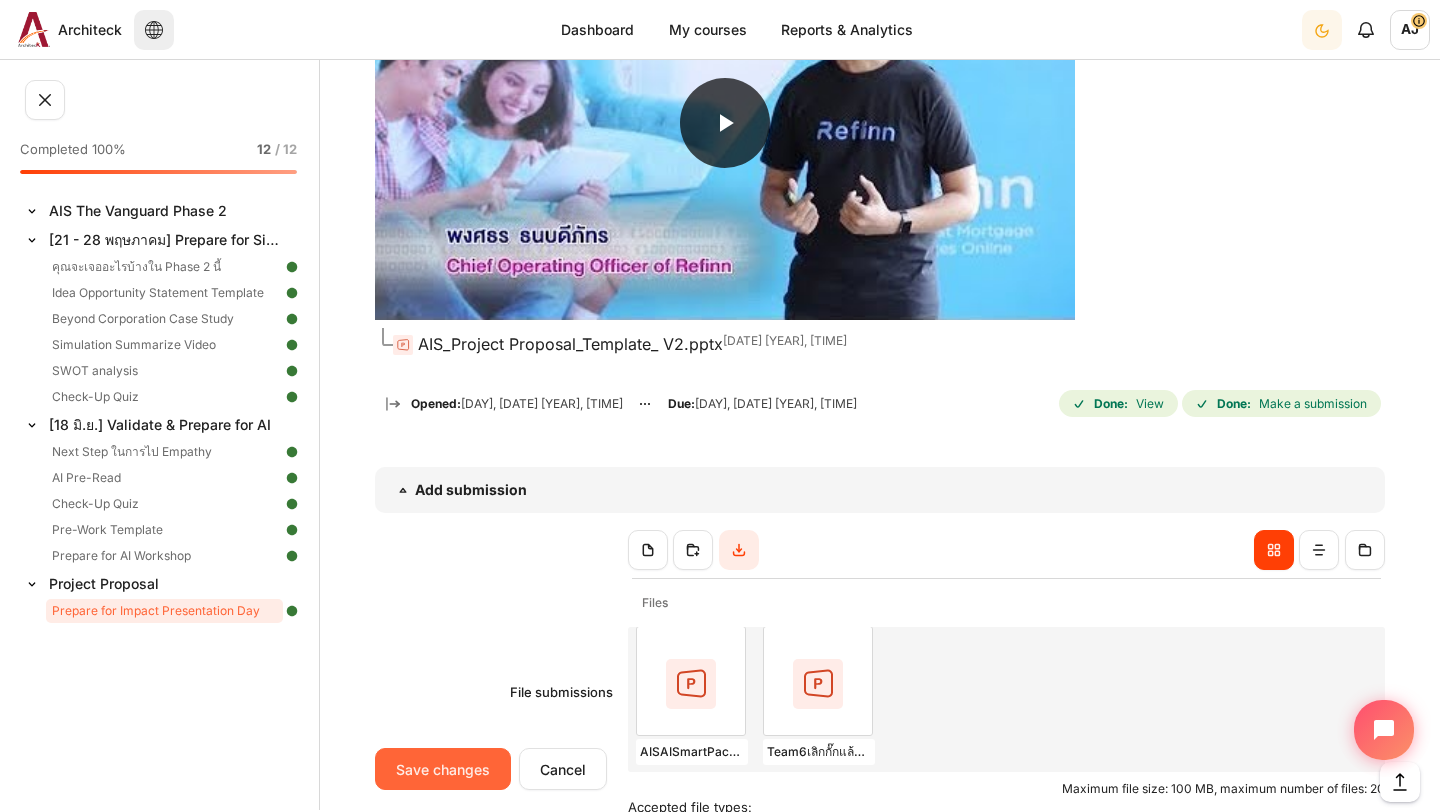click on "Save changes" at bounding box center [443, 769] 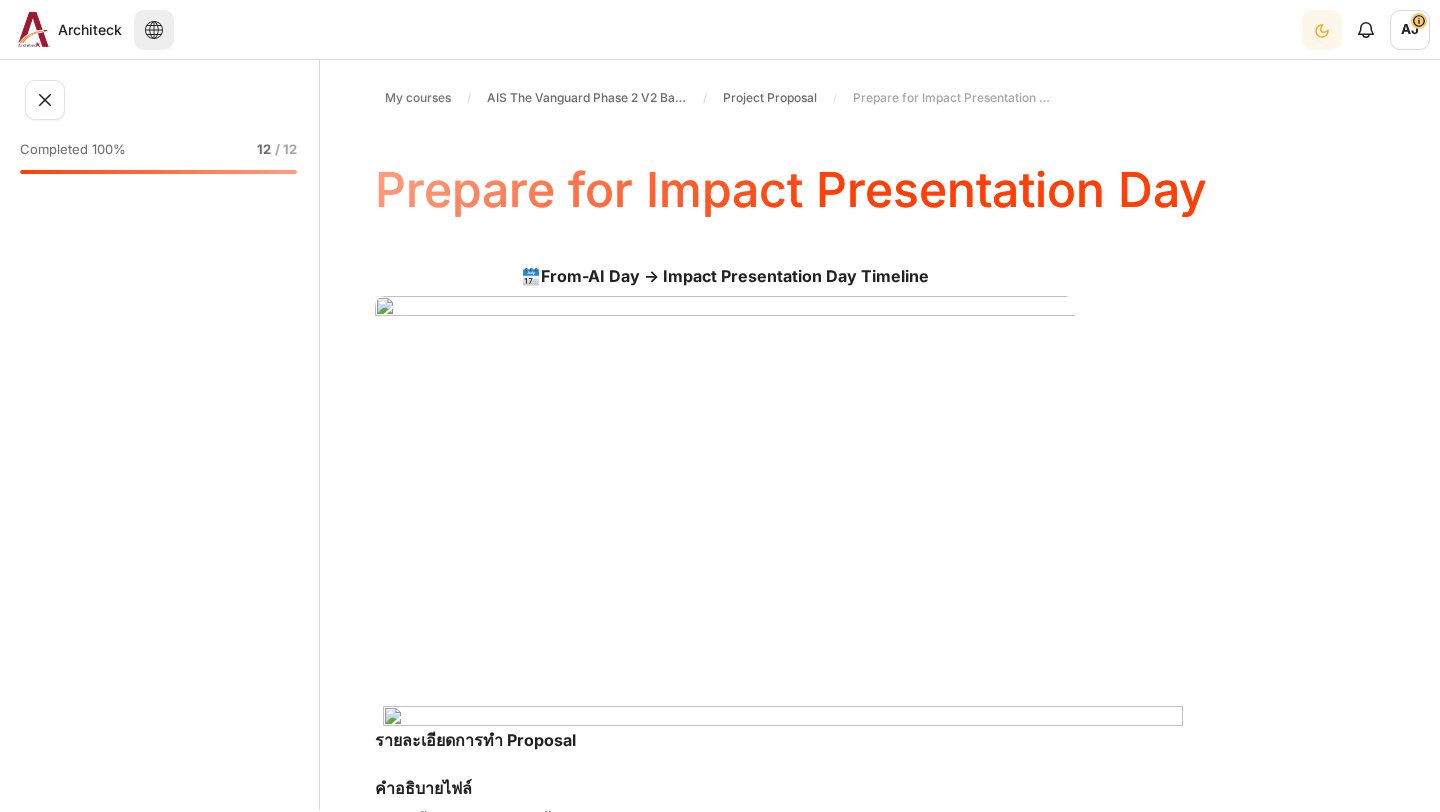 scroll, scrollTop: 0, scrollLeft: 0, axis: both 